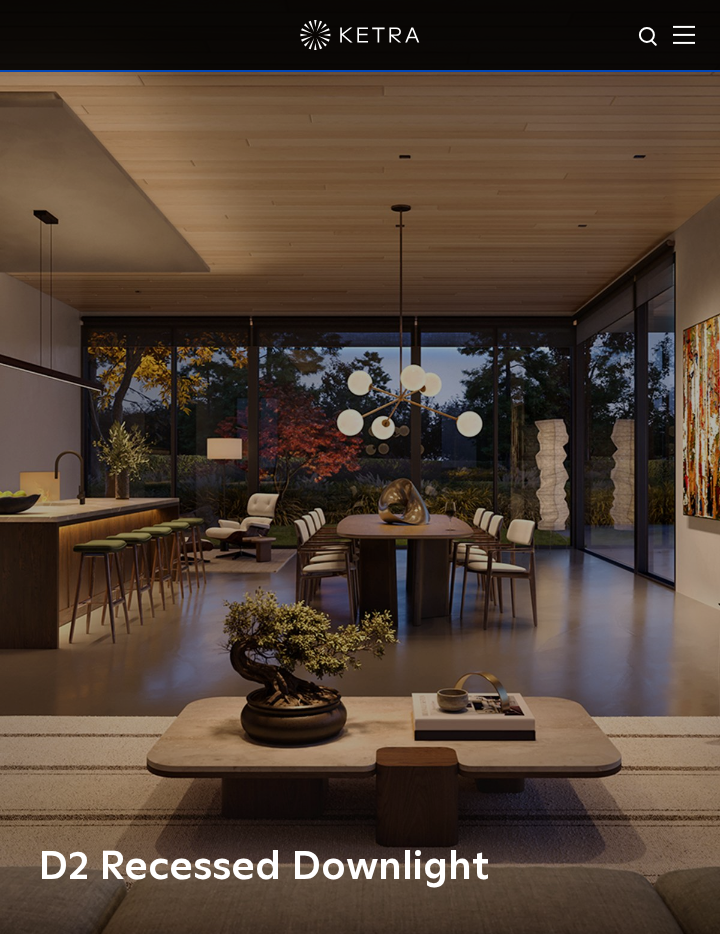 scroll, scrollTop: 0, scrollLeft: 0, axis: both 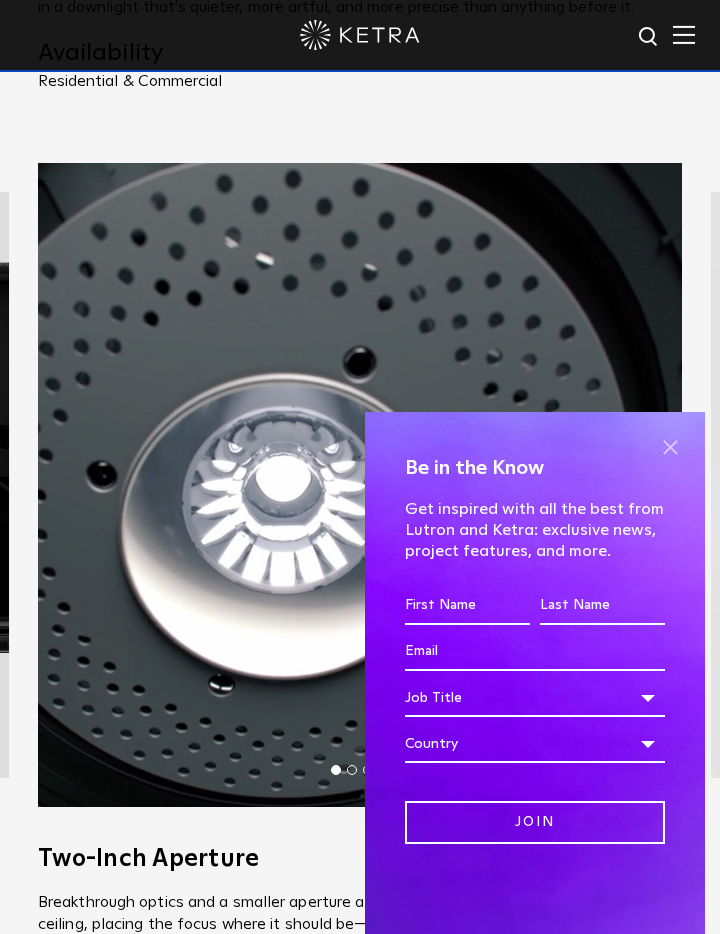 click at bounding box center [670, 447] 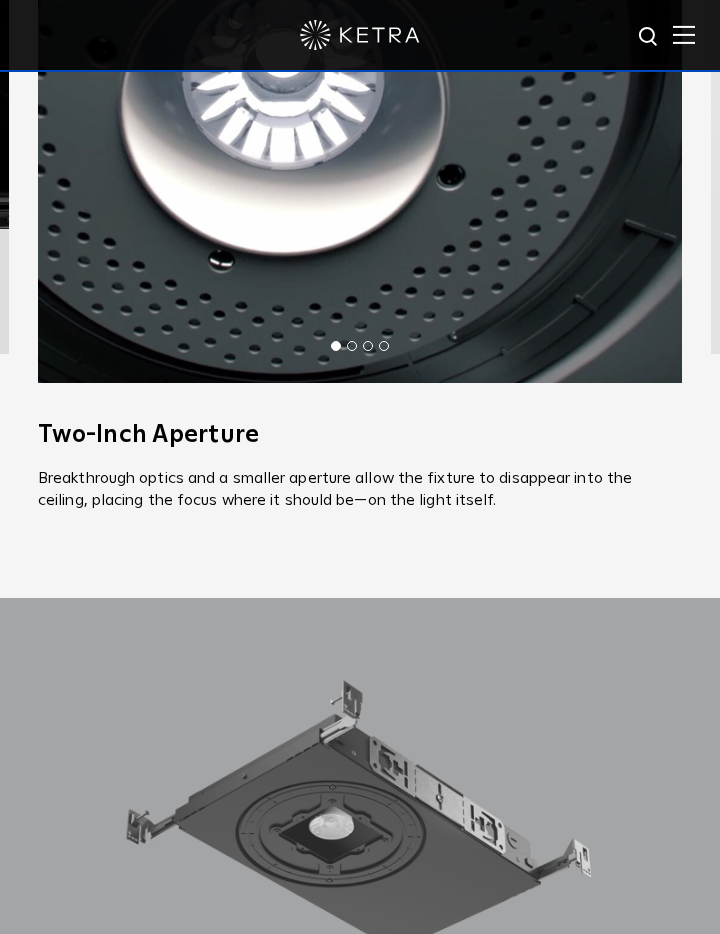 scroll, scrollTop: 1320, scrollLeft: 0, axis: vertical 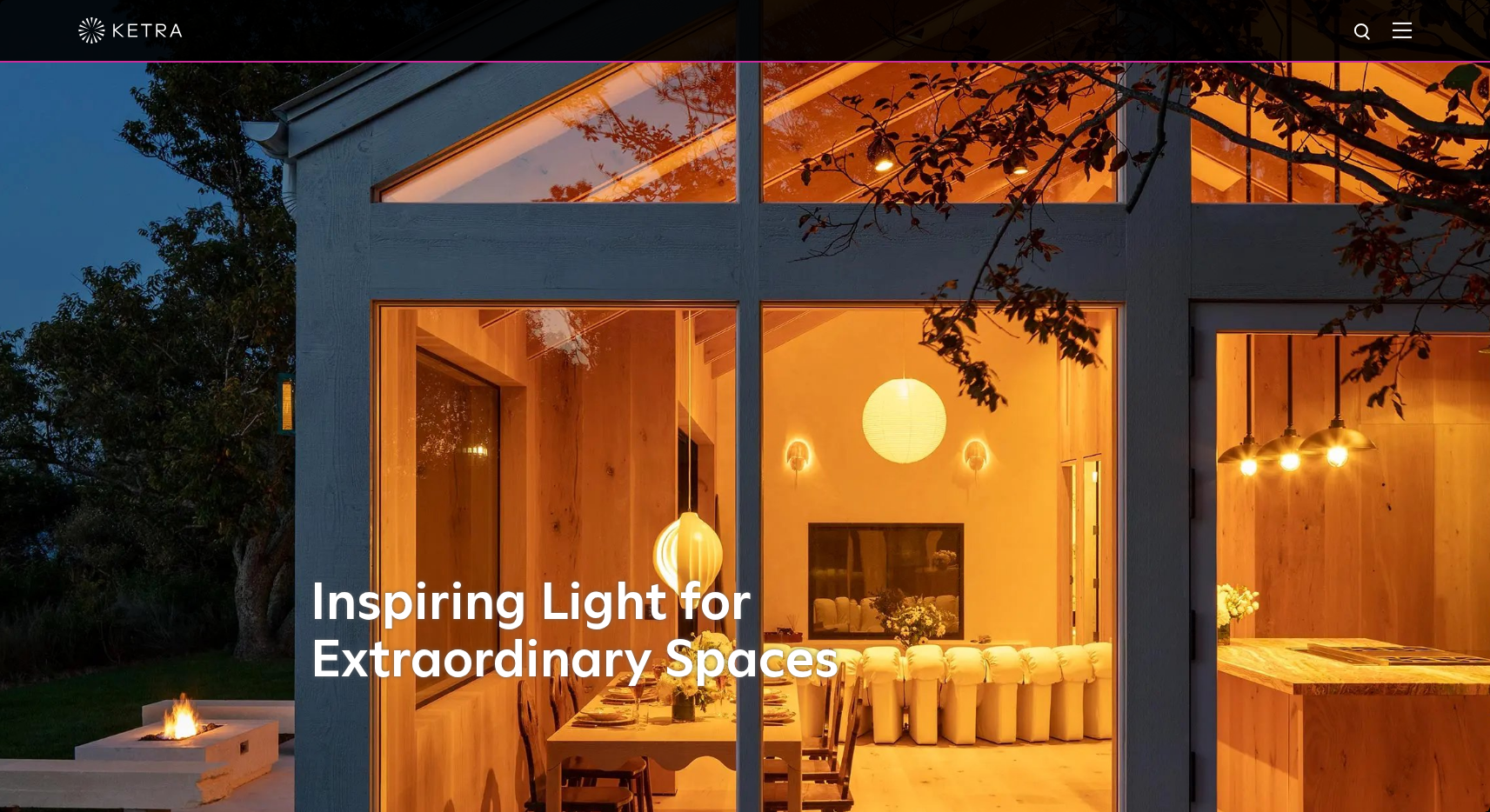 click at bounding box center [1402, 30] 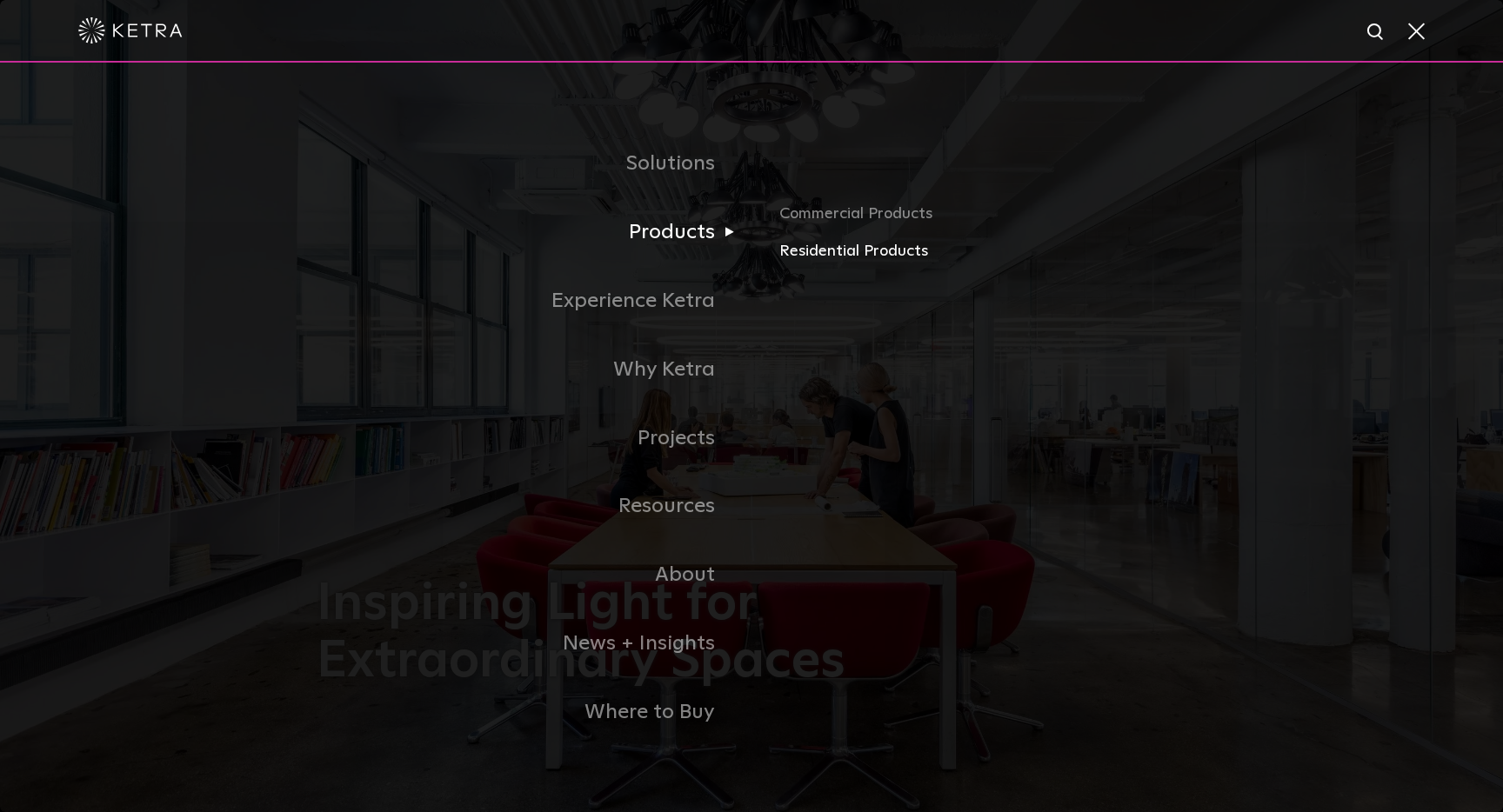 click on "Residential Products" at bounding box center [983, 251] 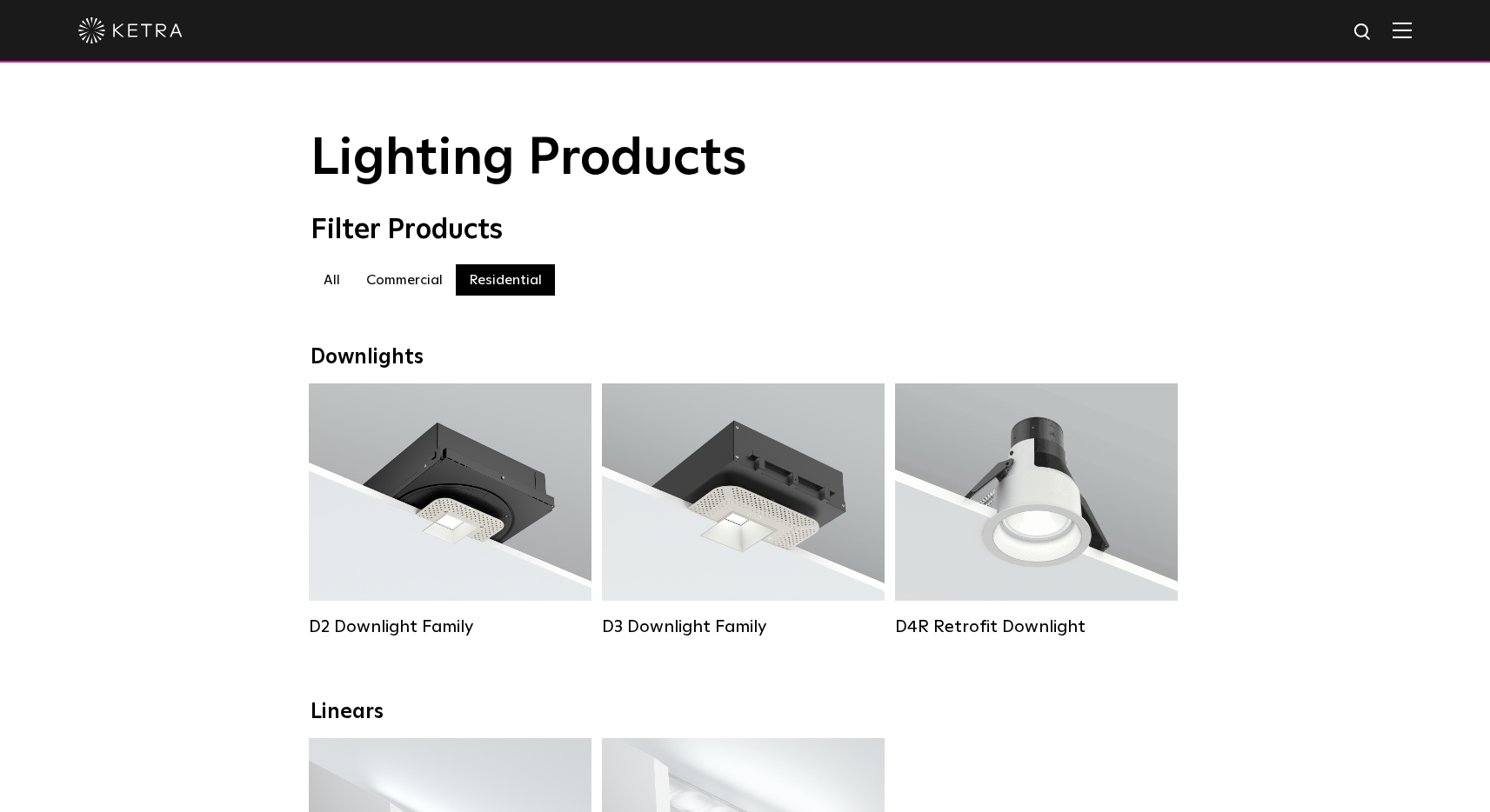 scroll, scrollTop: 0, scrollLeft: 0, axis: both 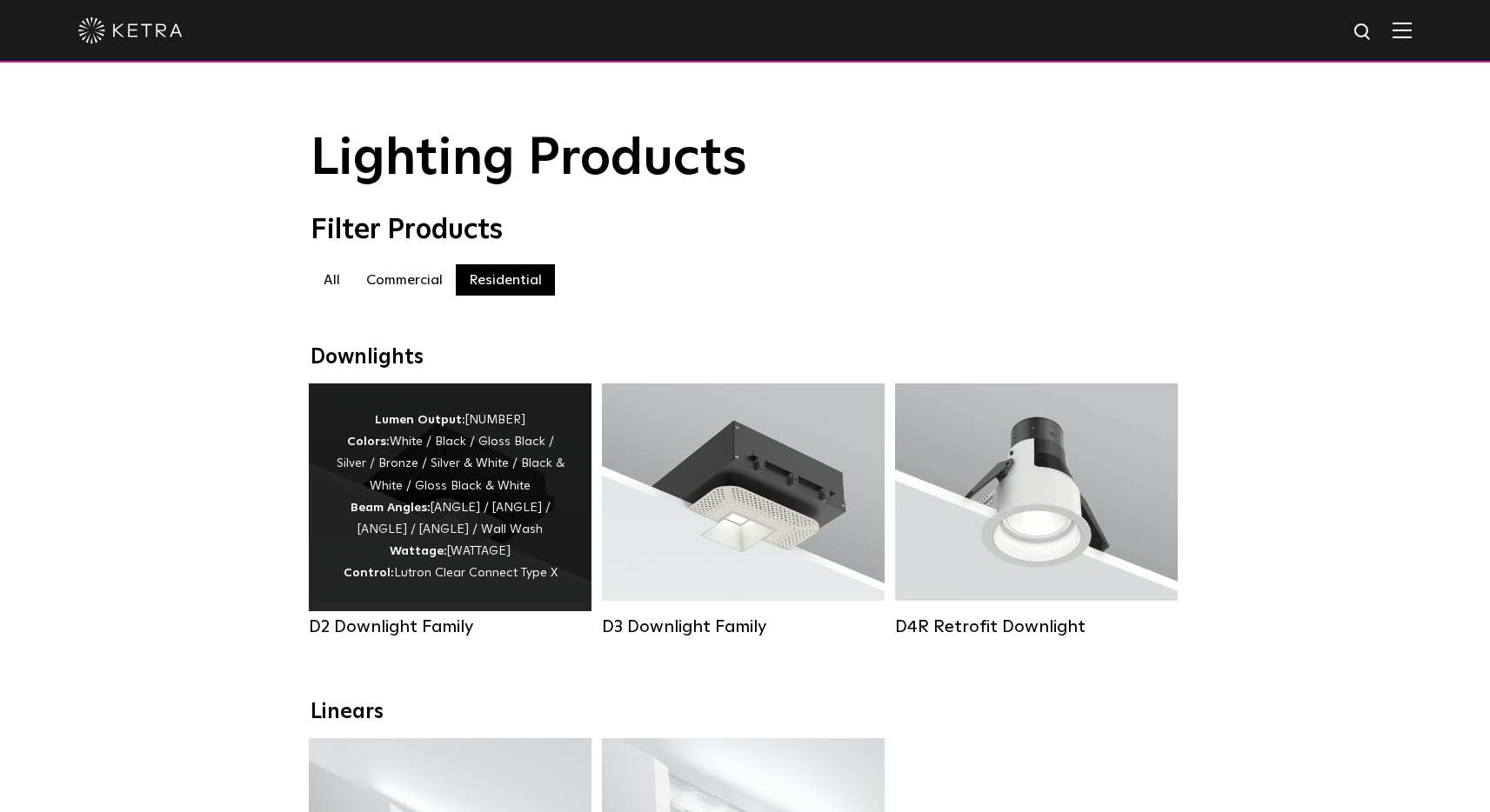 click on "Lumen Output:  [NUMBER] Colors:  White / Black / Gloss Black / Silver / Bronze / Silver & White / Black & White / Gloss Black & White  Beam Angles:  [ANGLE] / [ANGLE] / [ANGLE] / [ANGLE] / Wall Wash Wattage:  [WATTAGE] Control:  Lutron Clear Connect Type X" at bounding box center (450, 497) 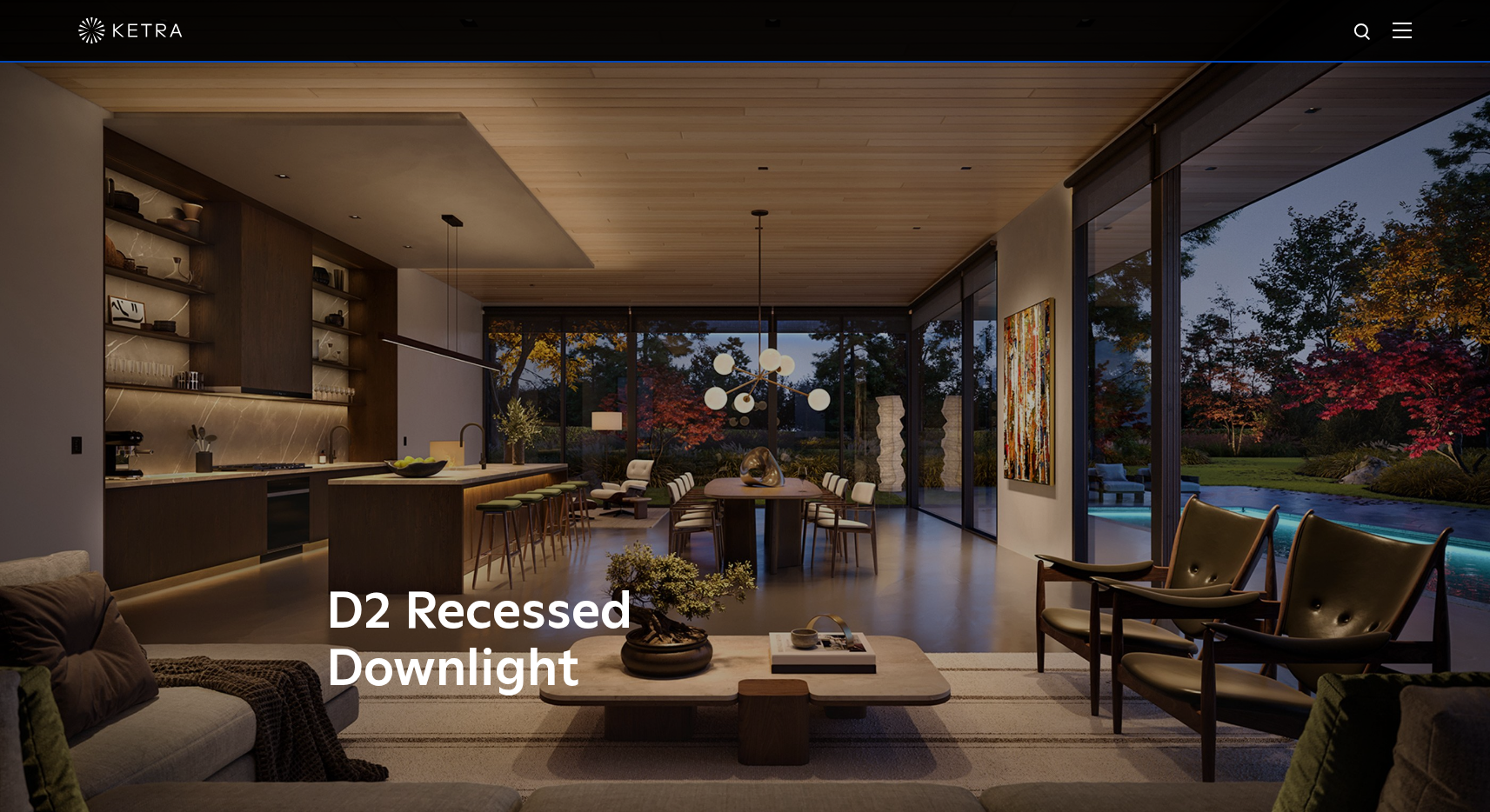 scroll, scrollTop: 0, scrollLeft: 0, axis: both 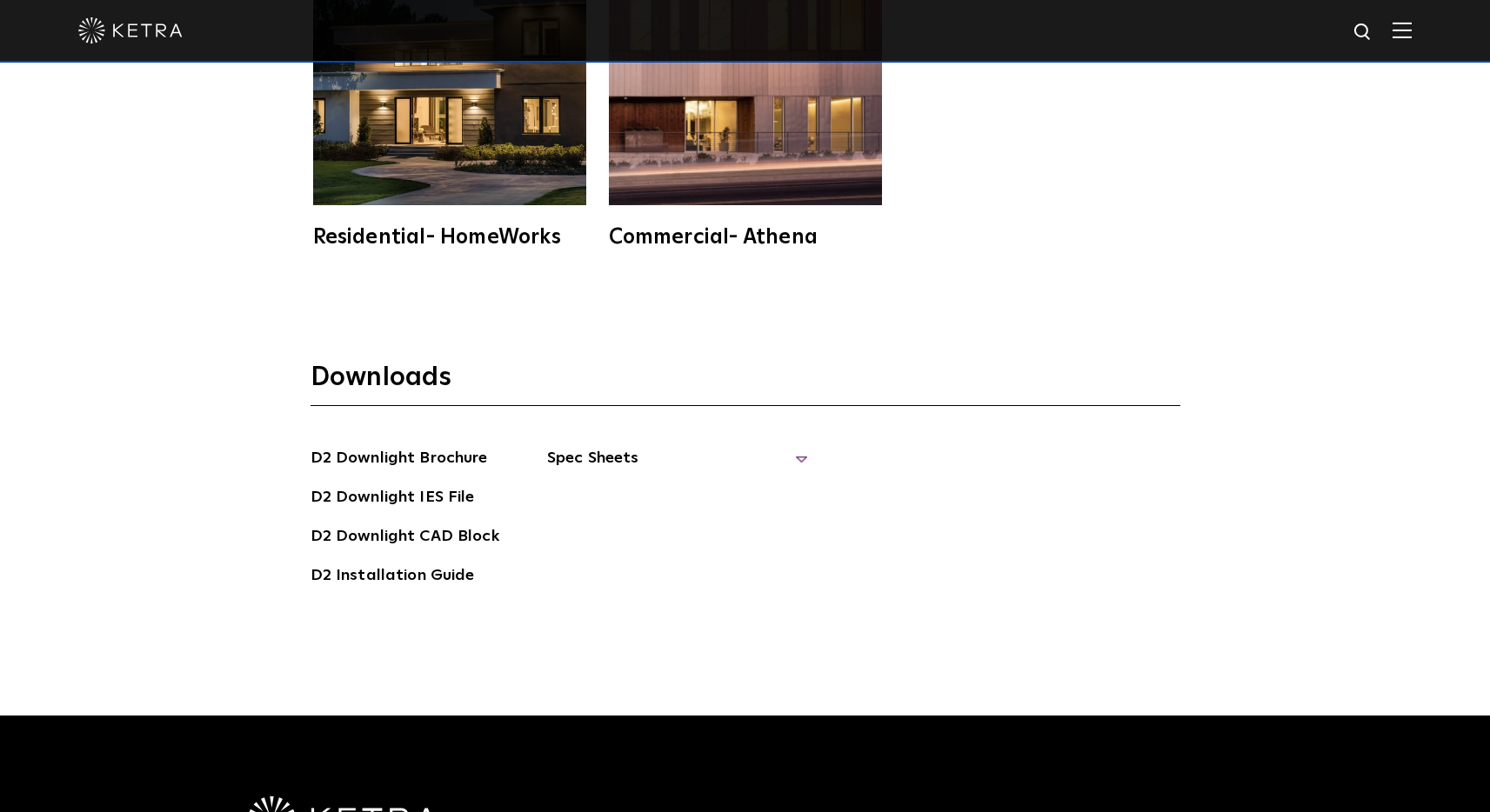 click on "Spec Sheets" at bounding box center (678, 465) 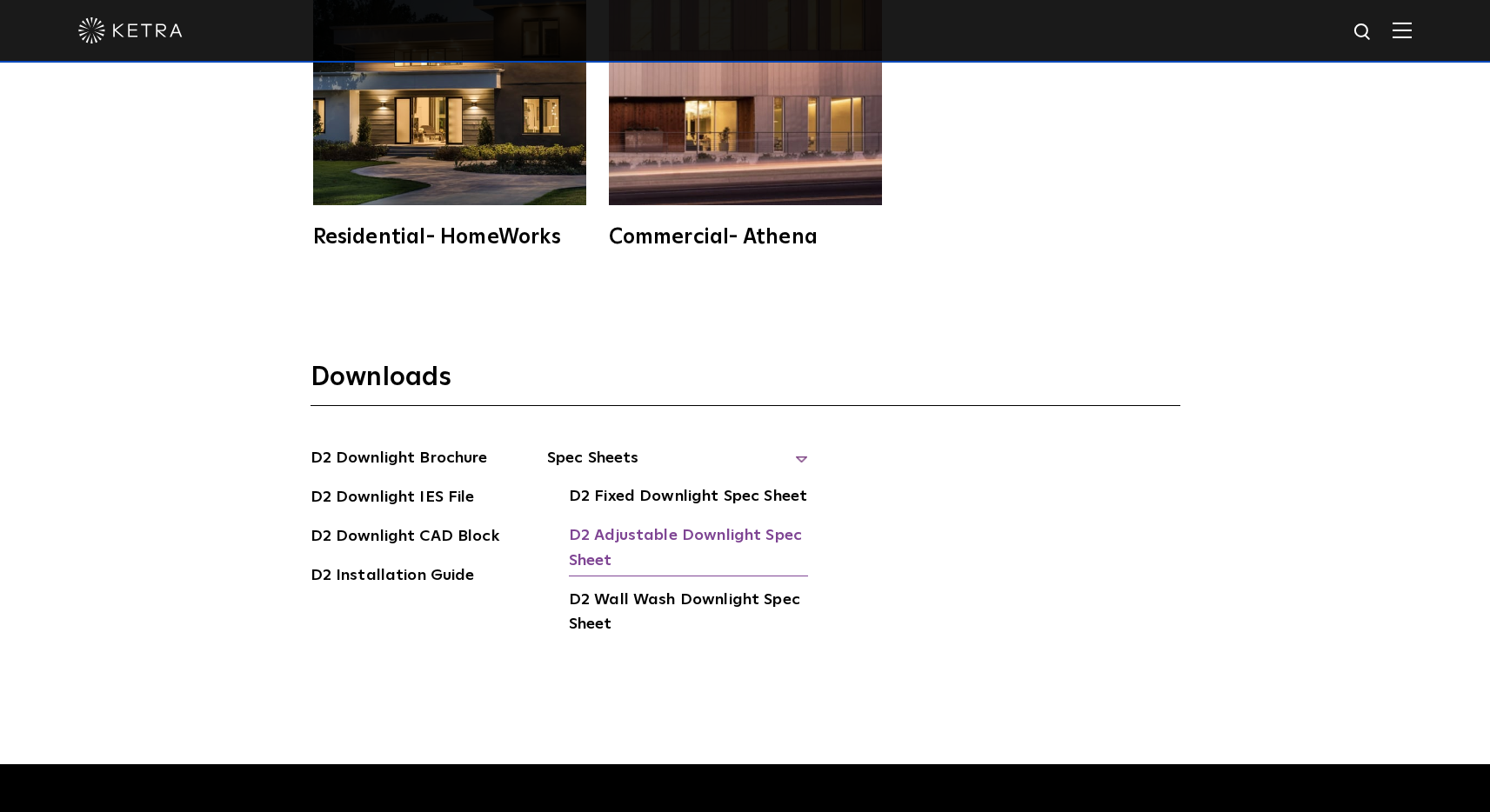 click on "D2 Adjustable Downlight Spec Sheet" at bounding box center [688, 549] 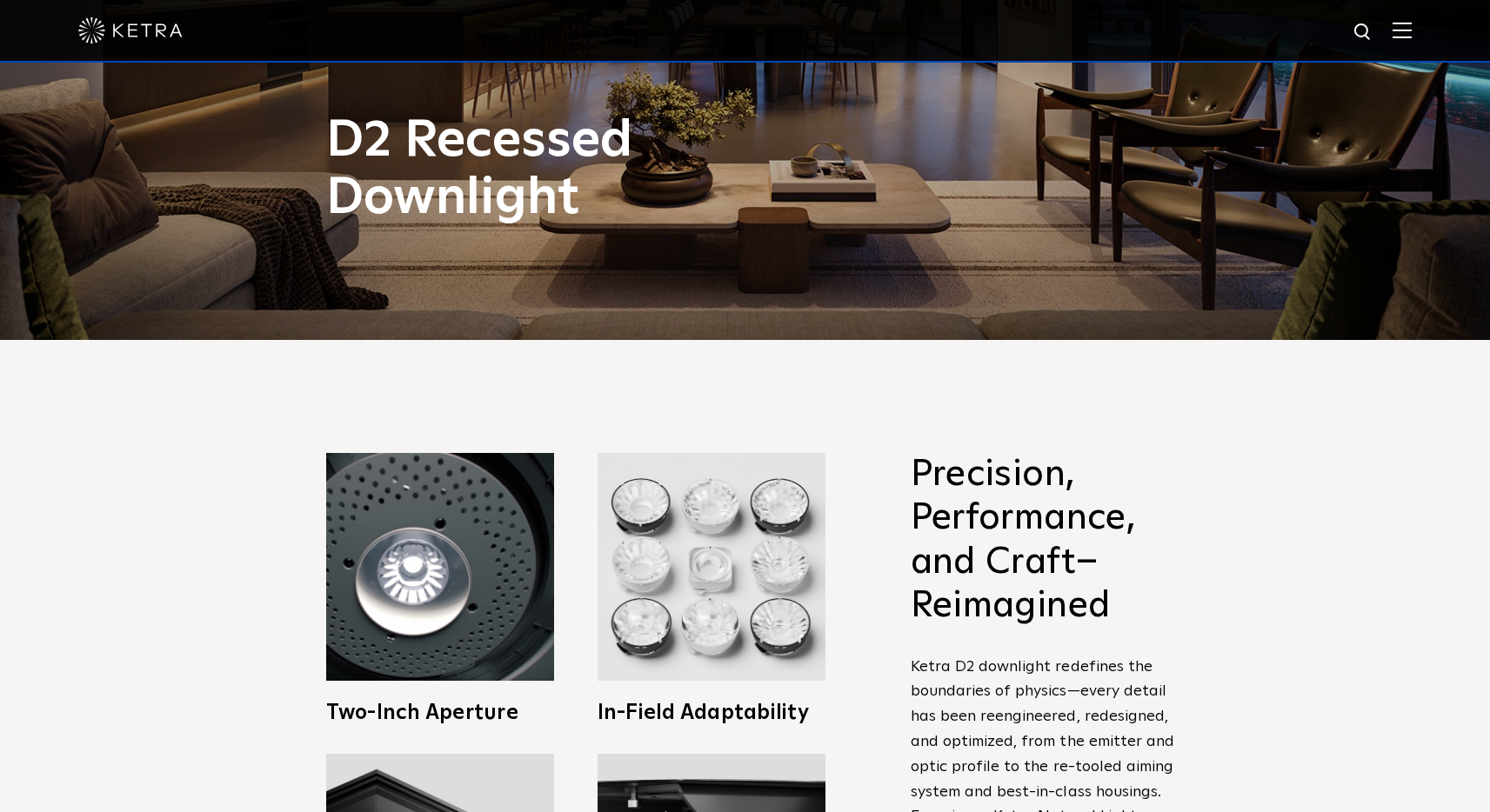 scroll, scrollTop: 0, scrollLeft: 0, axis: both 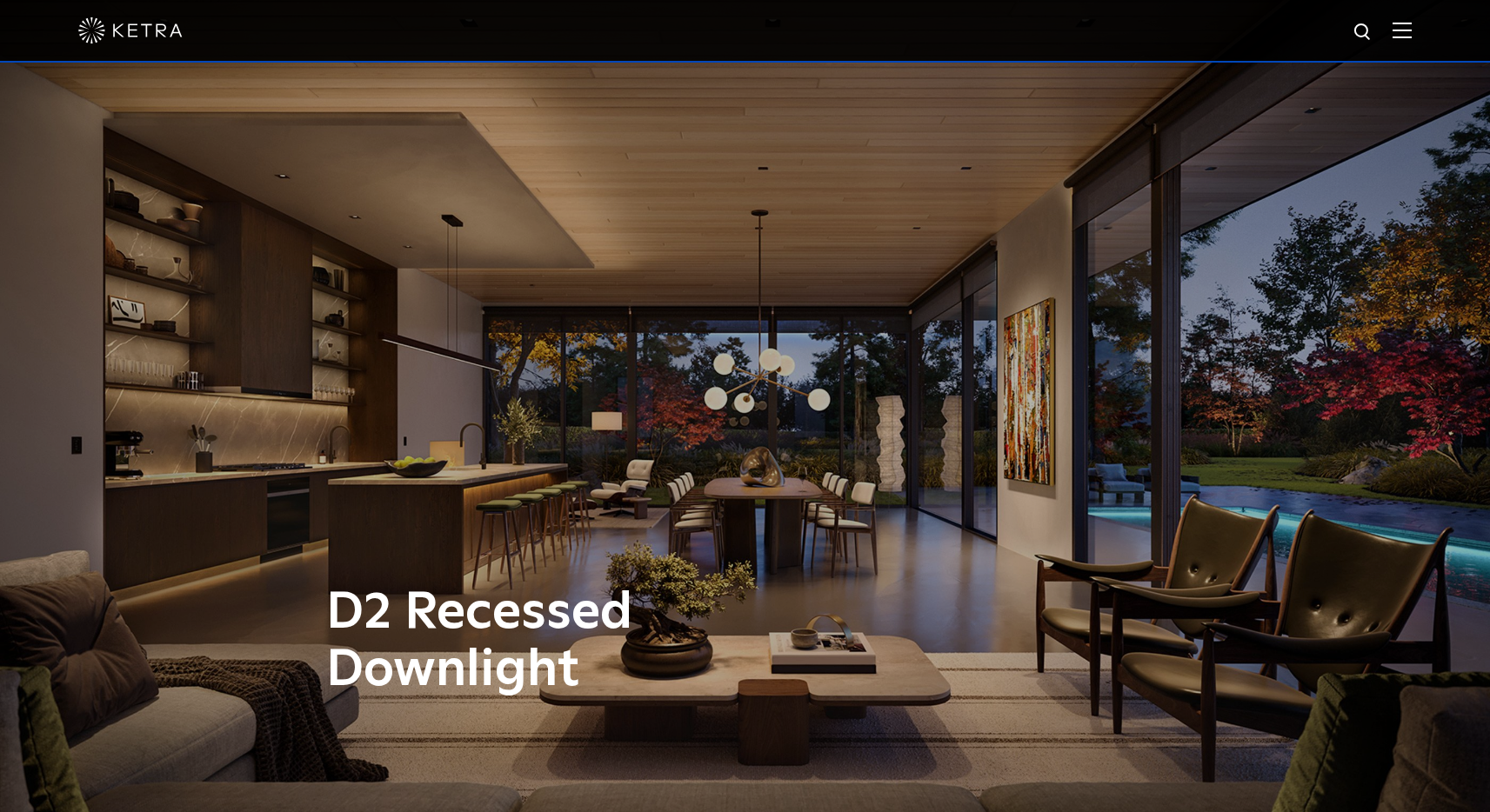 click at bounding box center (130, 30) 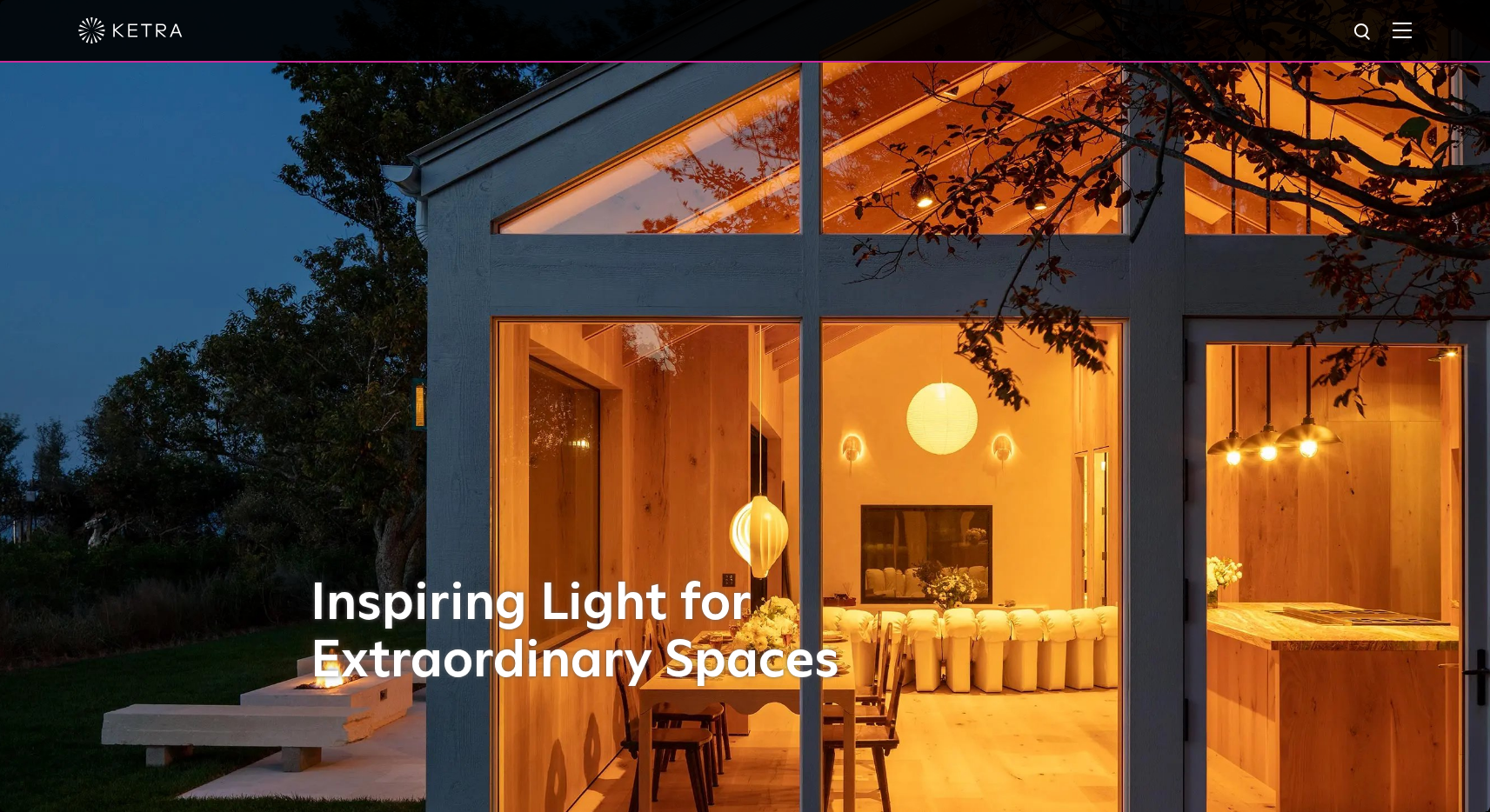 scroll, scrollTop: 0, scrollLeft: 0, axis: both 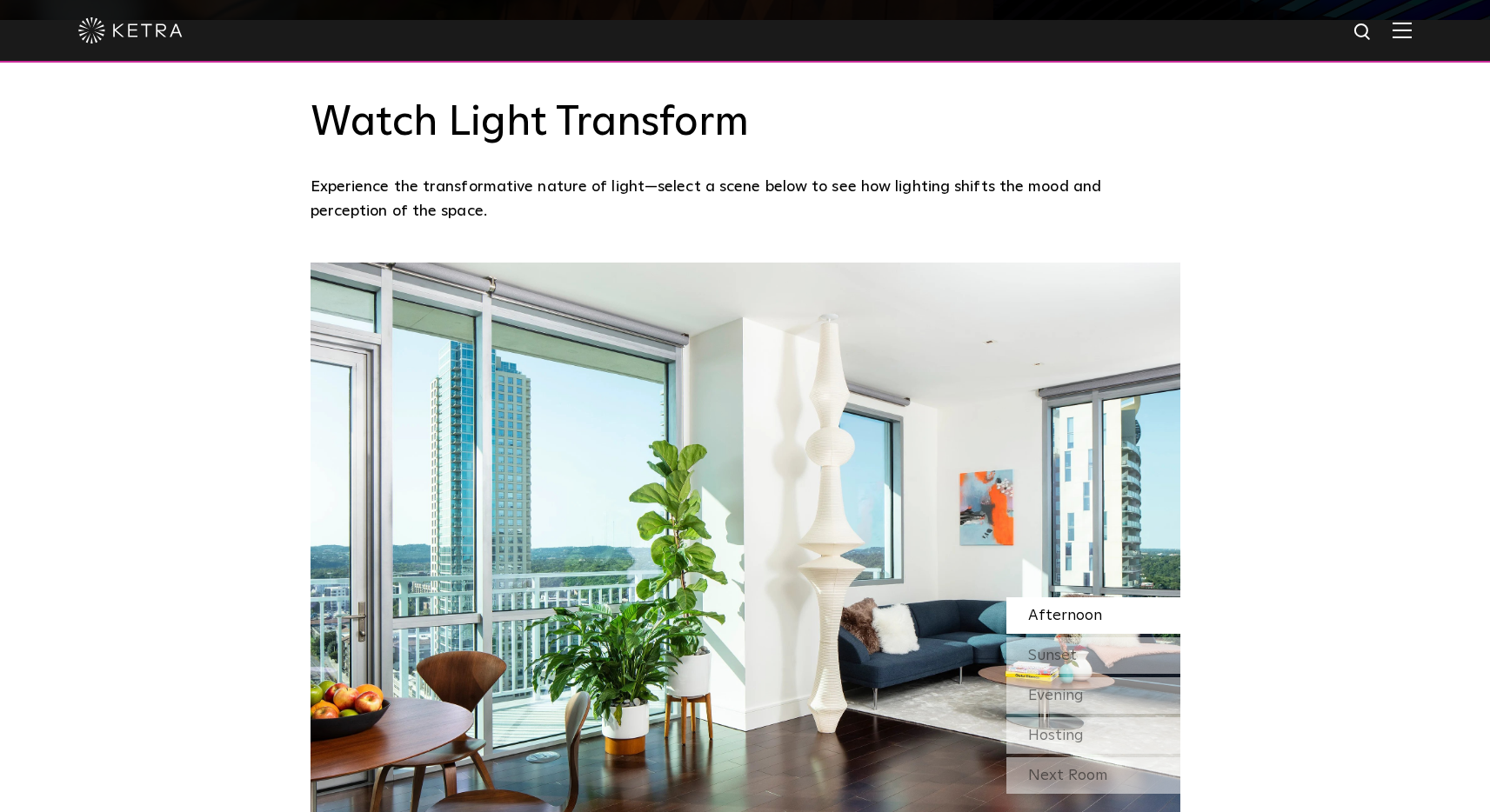 click at bounding box center [745, 30] 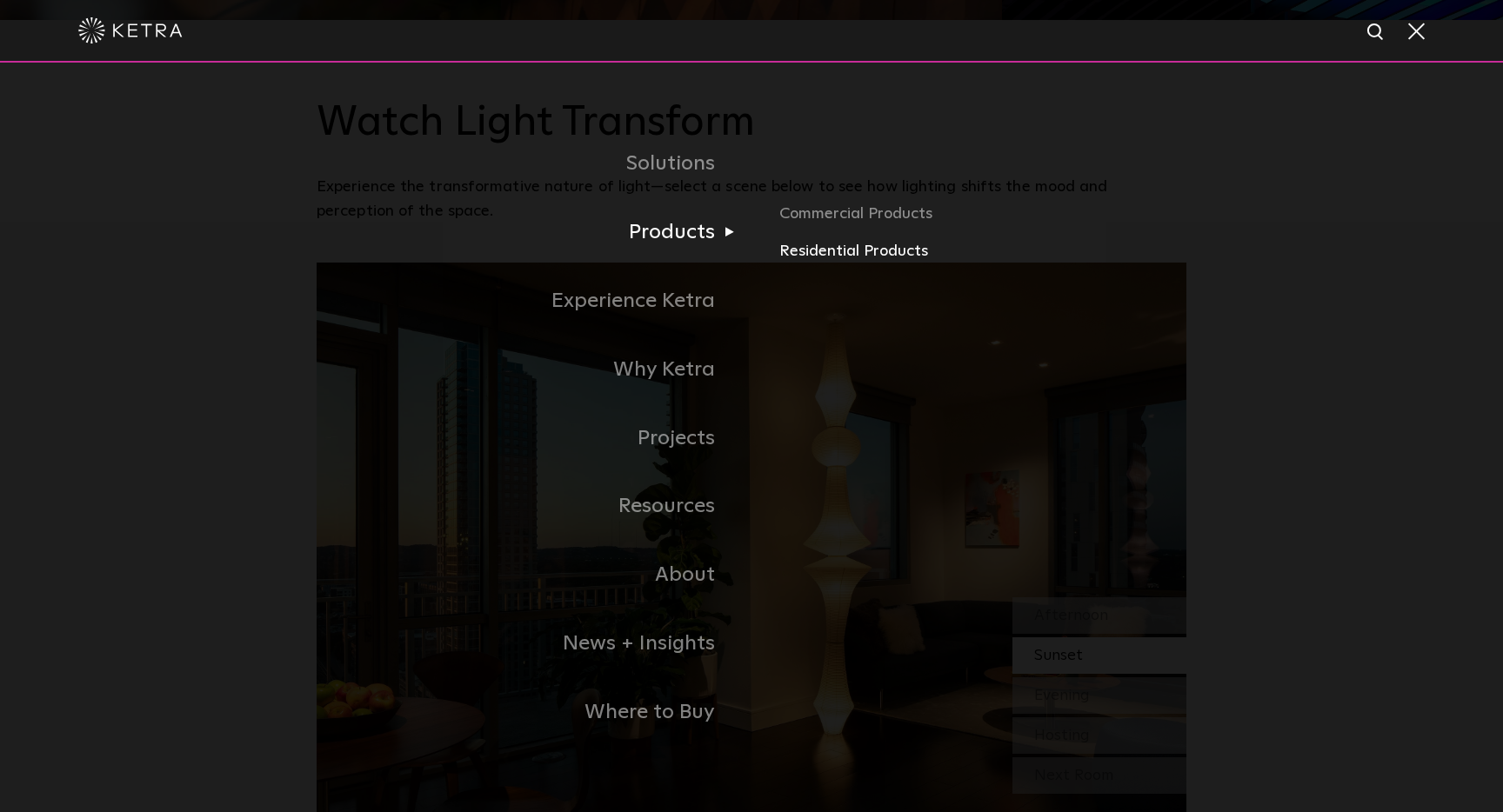 click on "Residential Products" at bounding box center [983, 251] 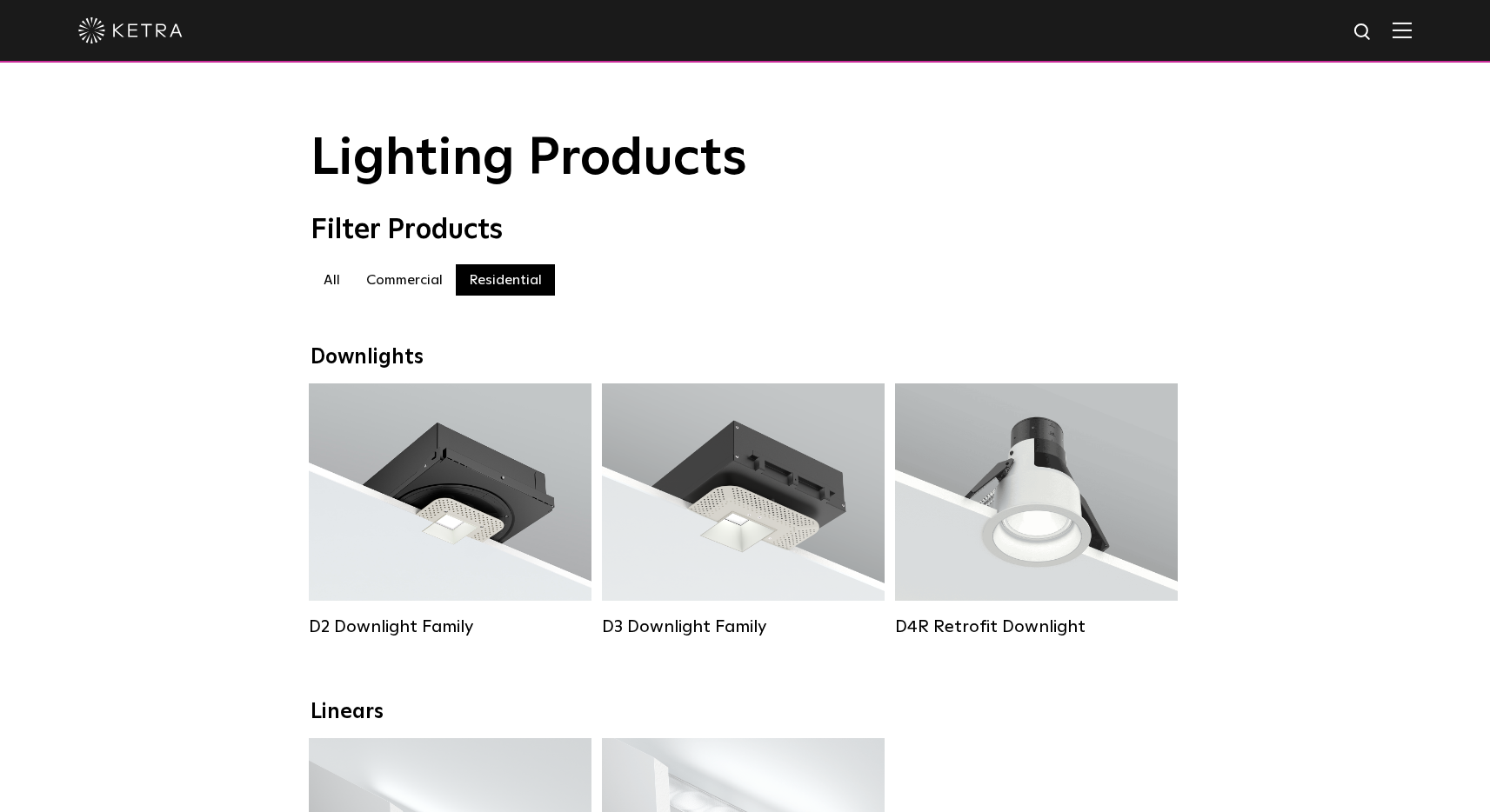 scroll, scrollTop: 0, scrollLeft: 0, axis: both 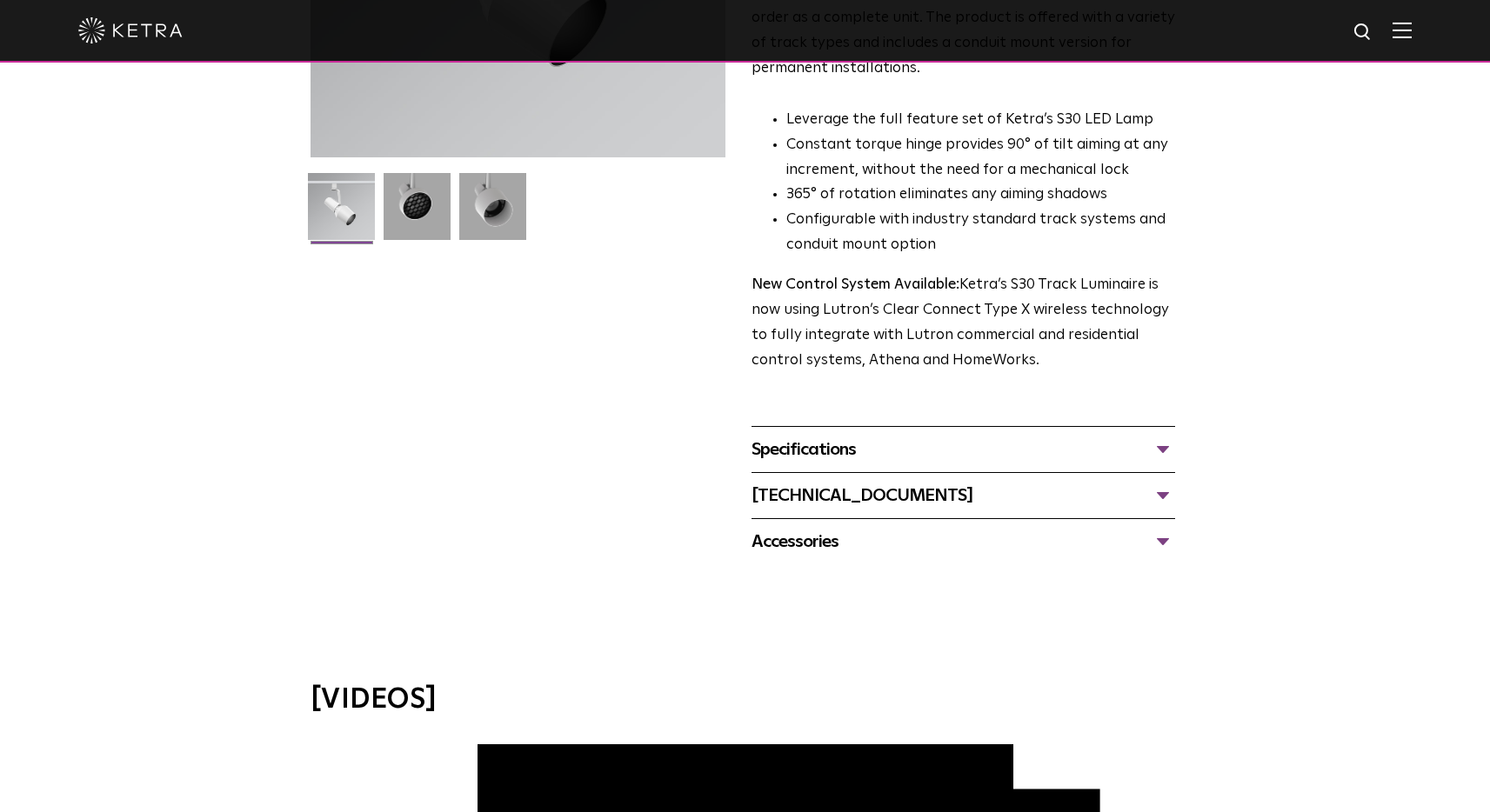 click on "[TECHNICAL_DOCUMENTS]" at bounding box center [963, 496] 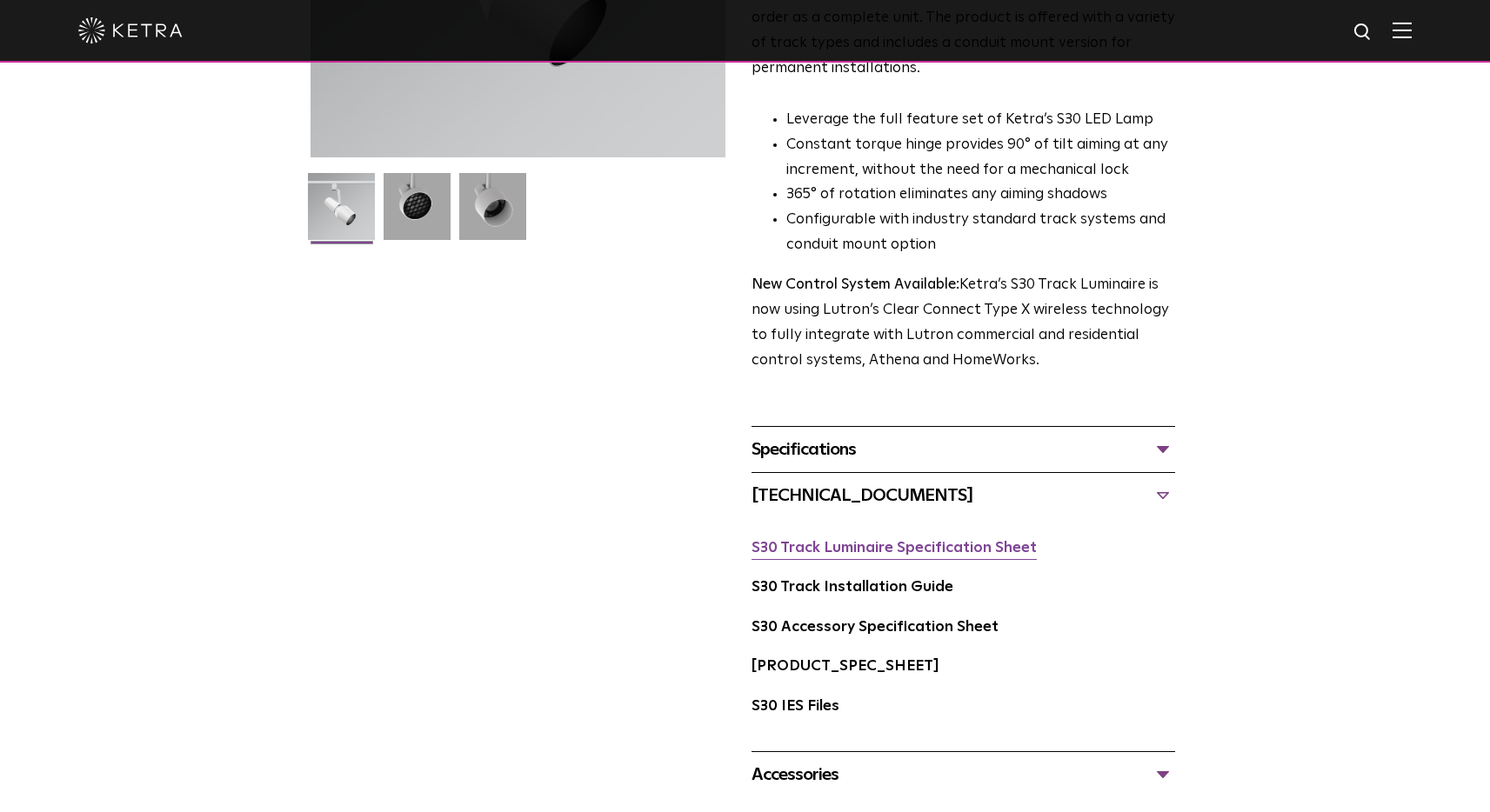 click on "S30 Track Luminaire Specification Sheet" at bounding box center (894, 548) 